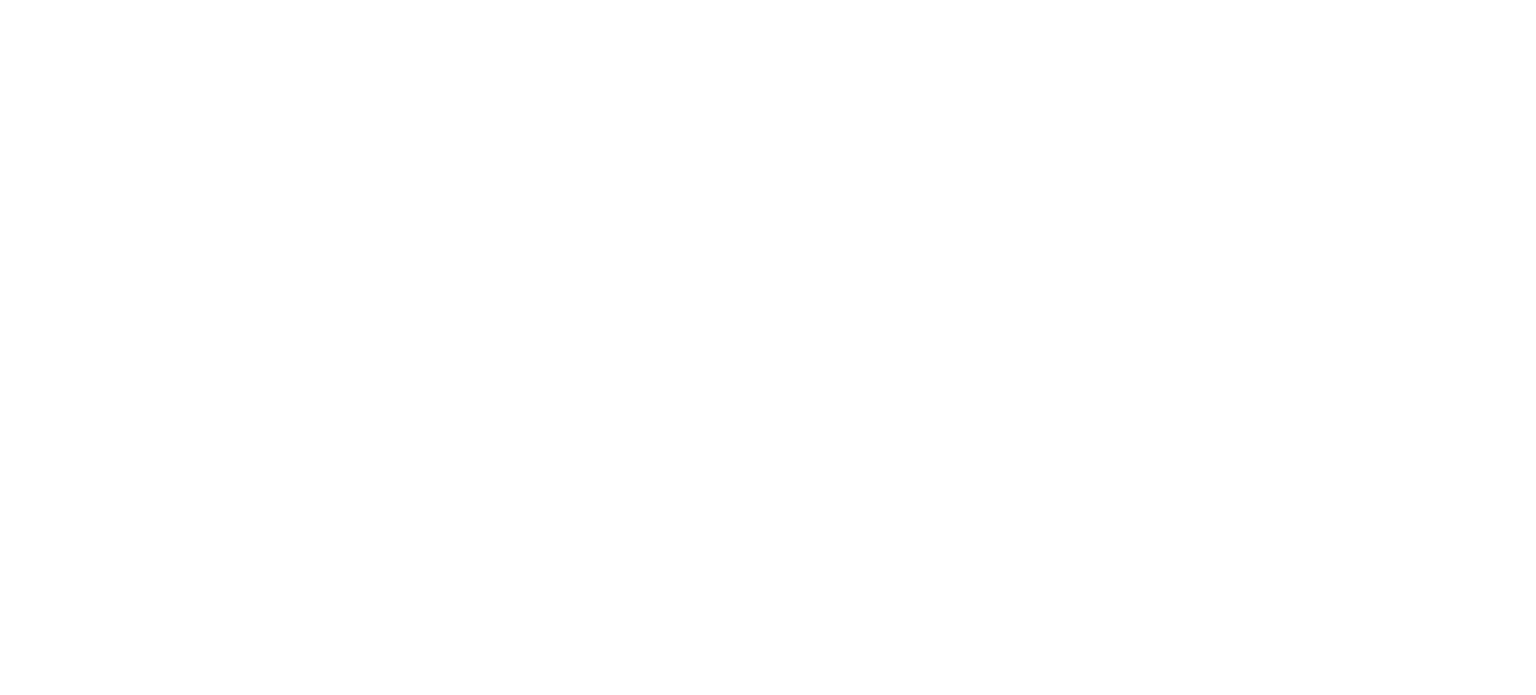 scroll, scrollTop: 0, scrollLeft: 0, axis: both 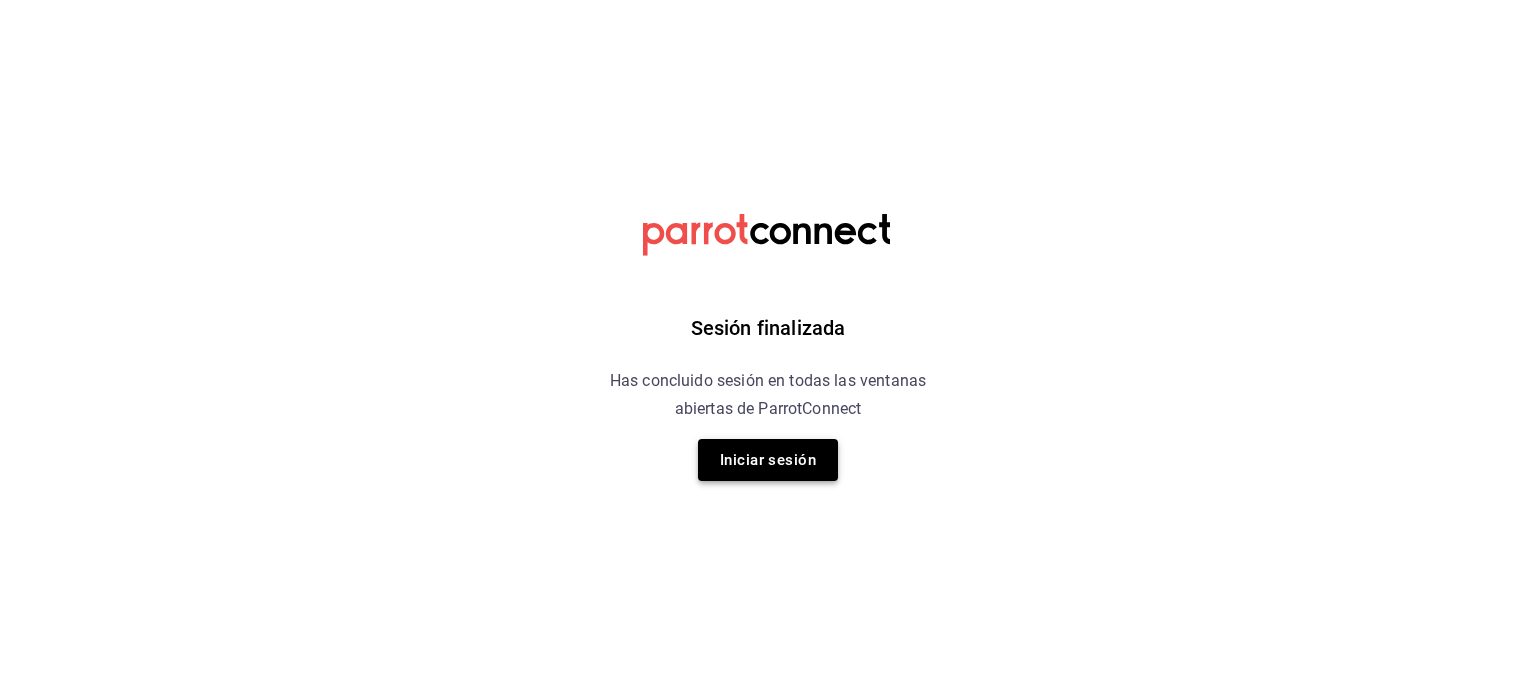 click on "Iniciar sesión" at bounding box center [768, 460] 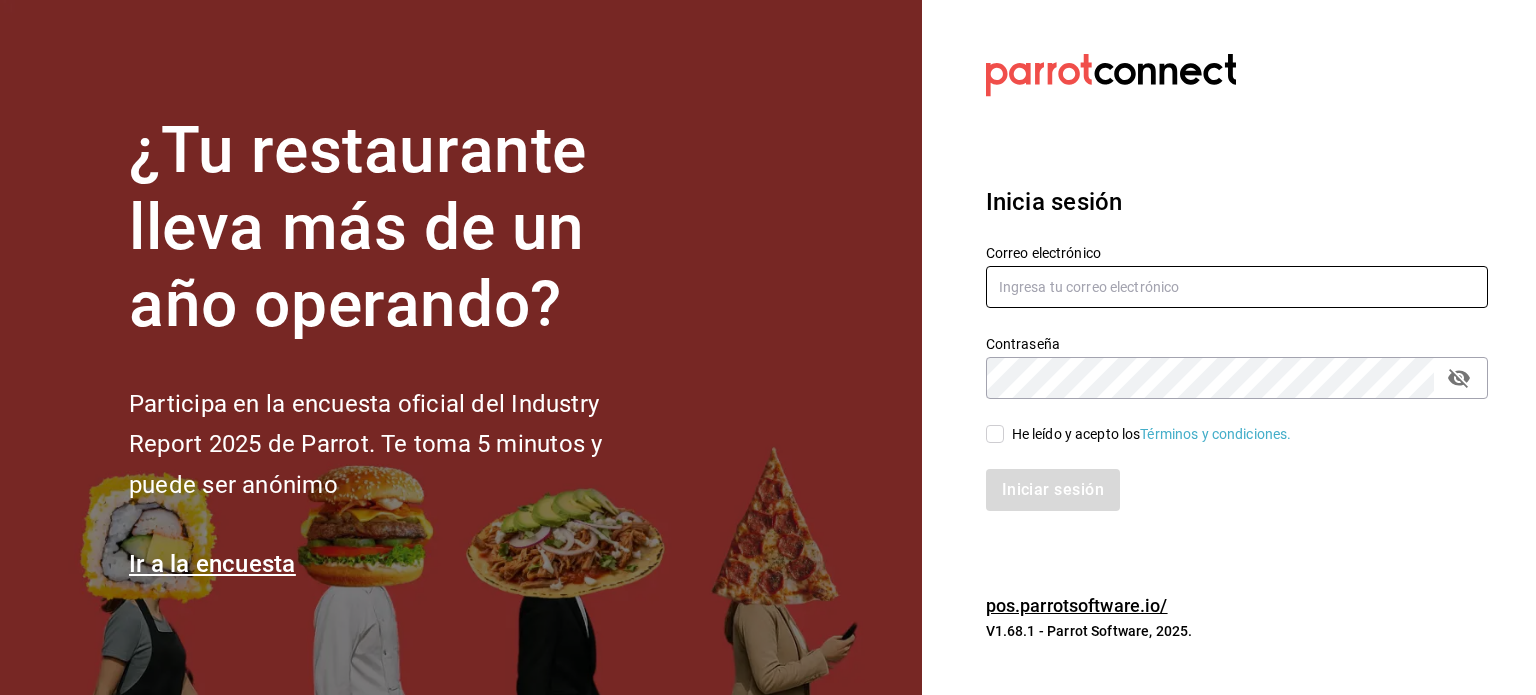 type on "amansalapaola@gmail.com" 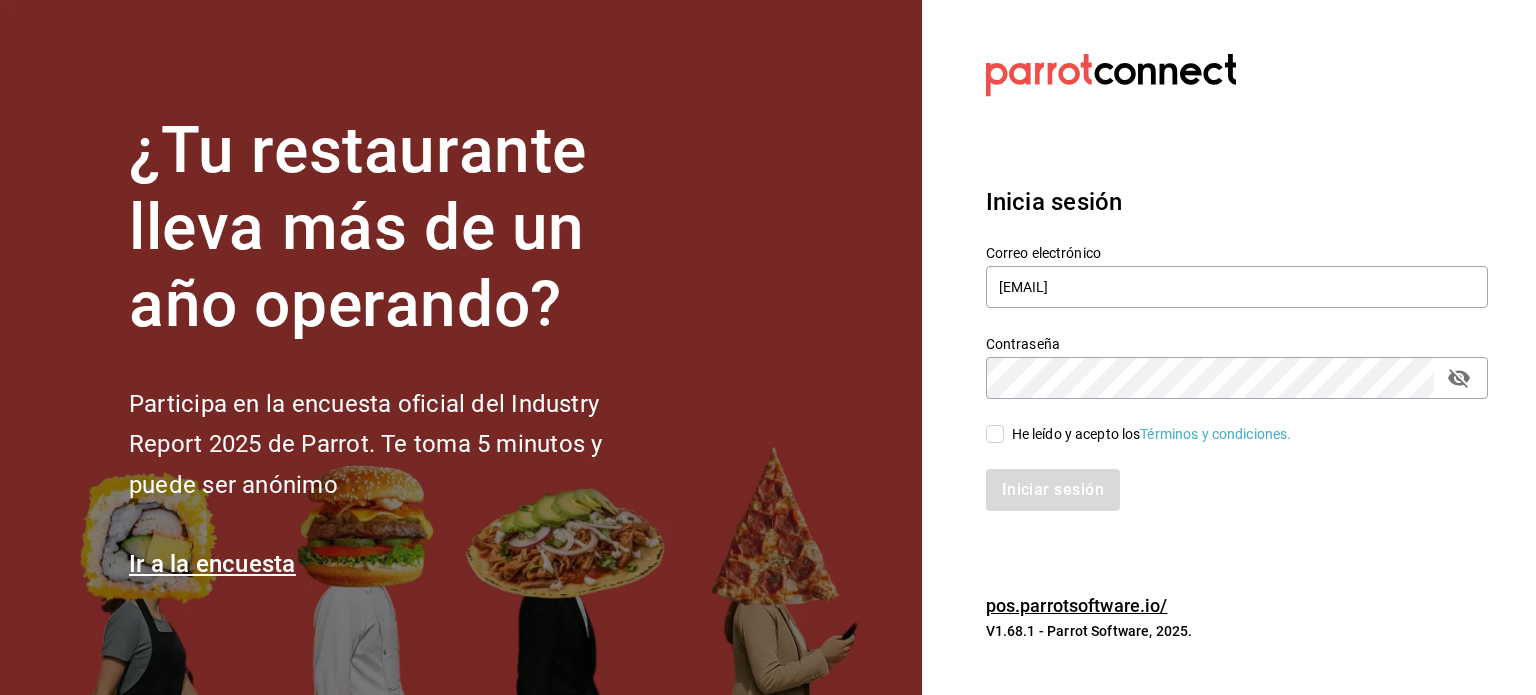 click on "He leído y acepto los  Términos y condiciones." at bounding box center [995, 434] 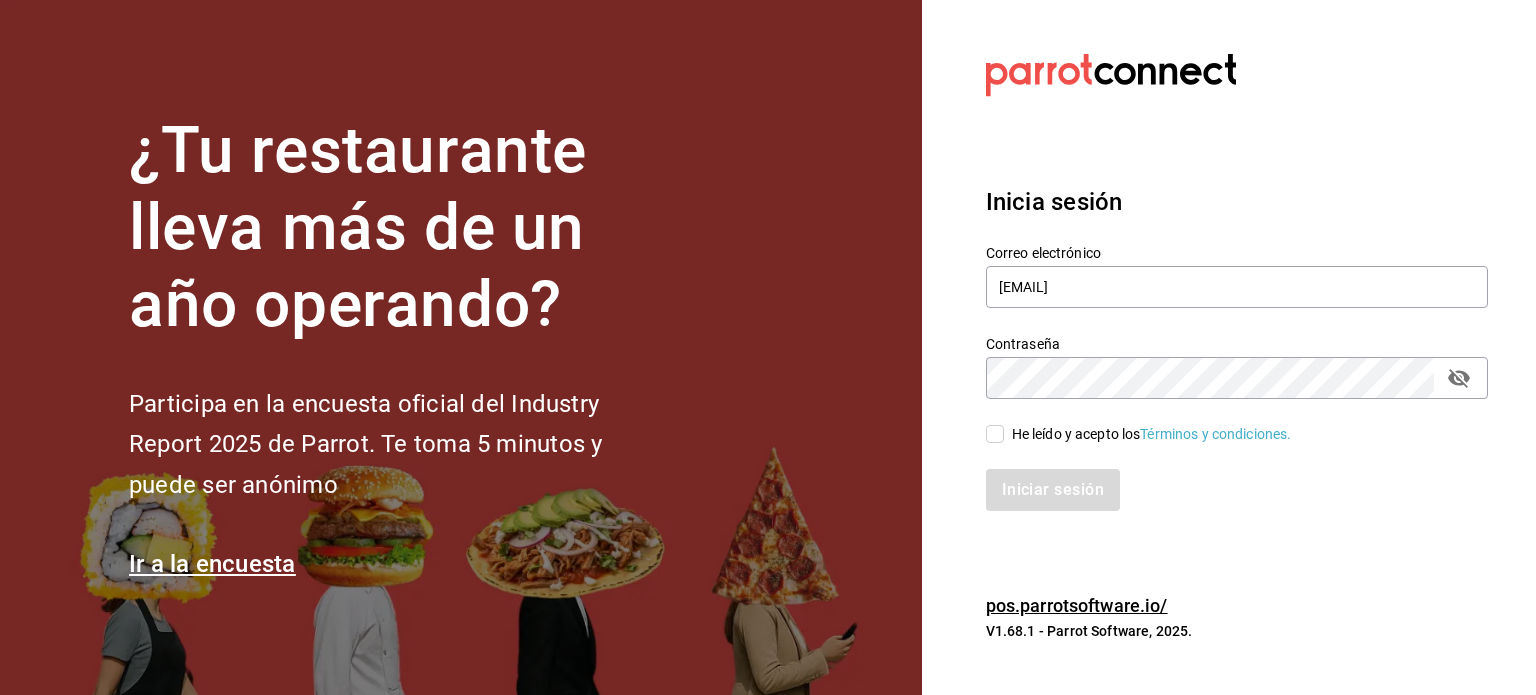 checkbox on "true" 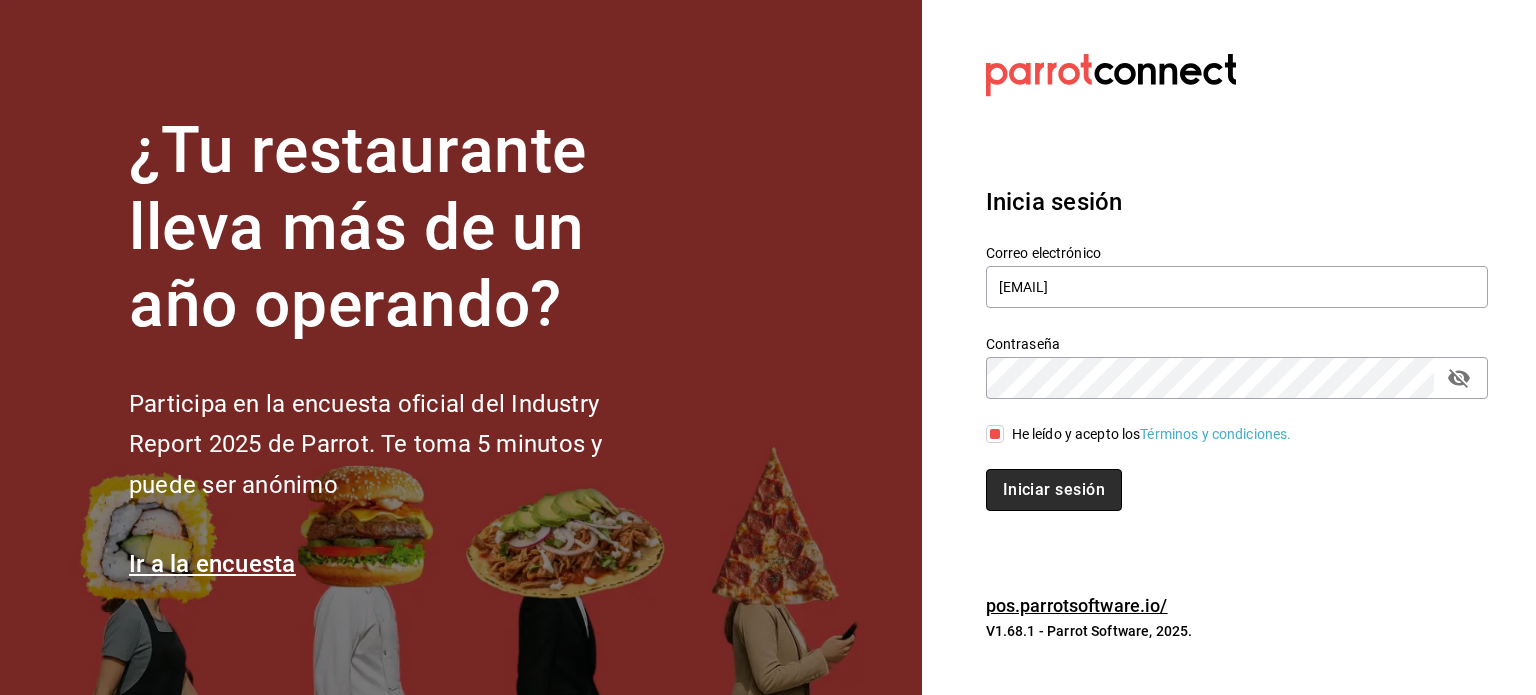 click on "Iniciar sesión" at bounding box center (1054, 490) 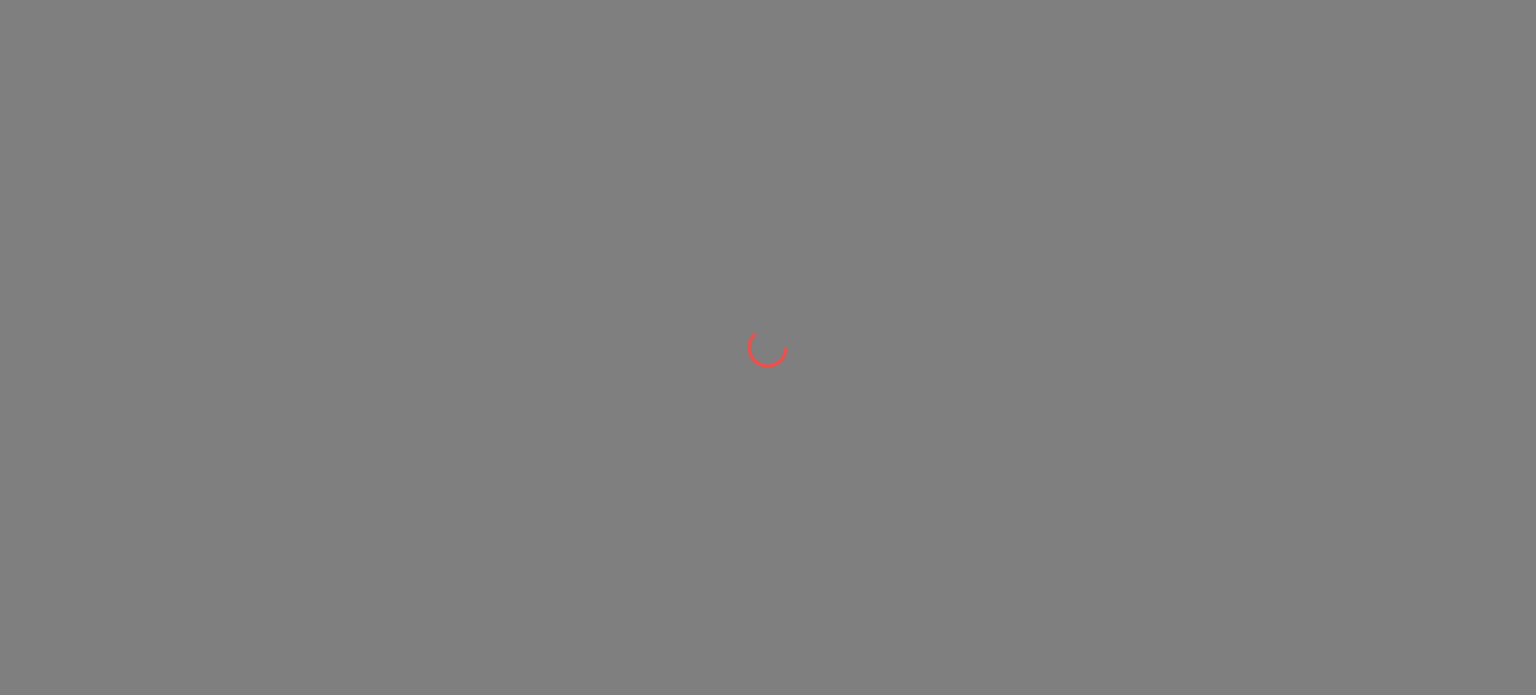 scroll, scrollTop: 0, scrollLeft: 0, axis: both 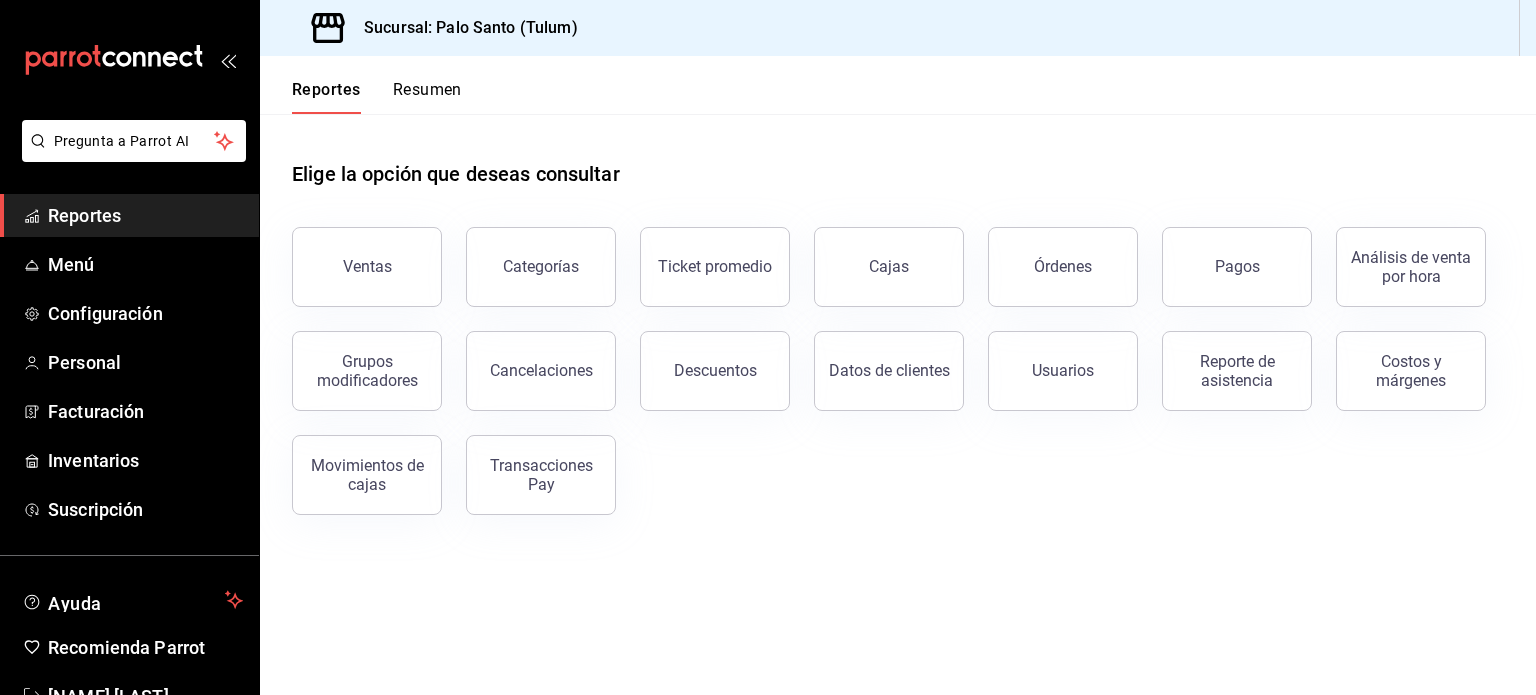 click on "Ventas" at bounding box center [367, 267] 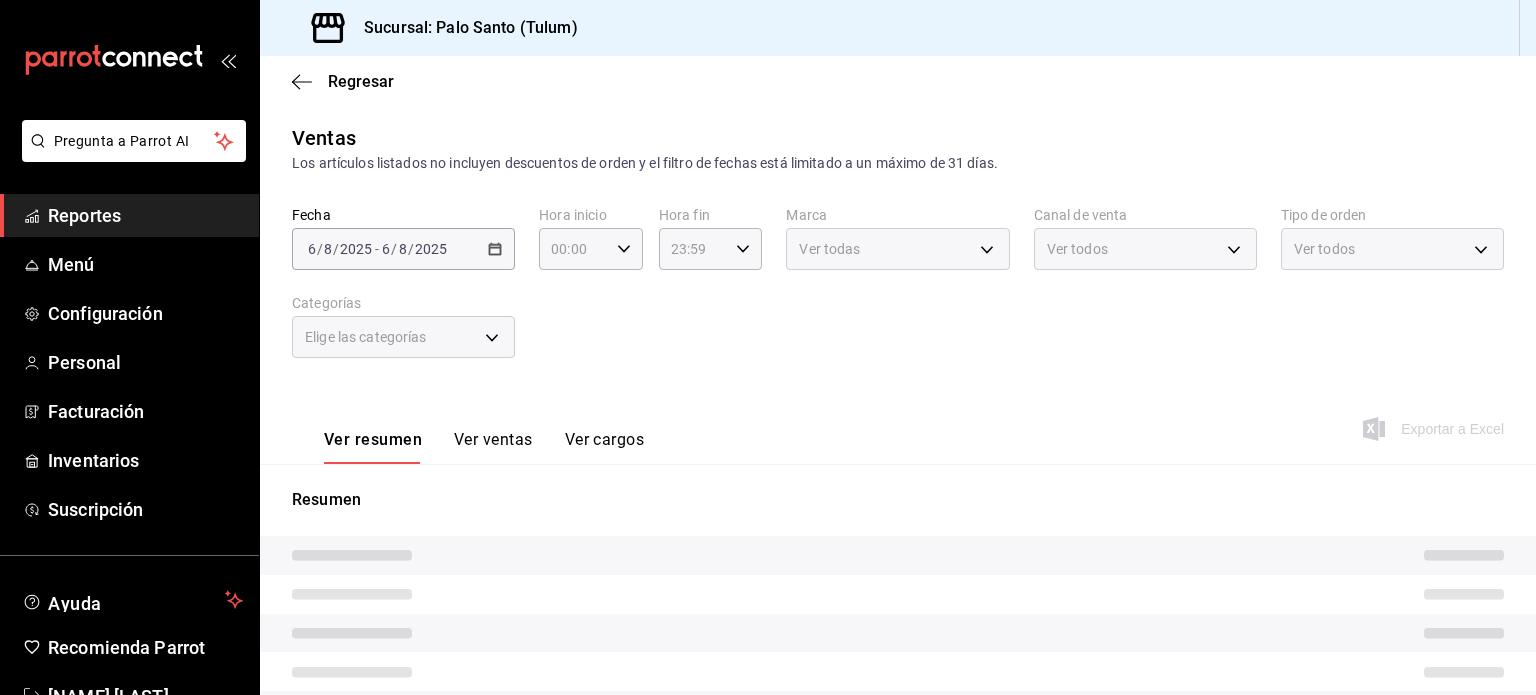 click on "Fecha [DATE] [DATE] - [DATE] [DATE] Hora inicio 00:00 Hora inicio Hora fin 23:59 Hora fin Marca Ver todas Canal de venta Ver todos Tipo de orden Ver todos Categorías Elige las categorías" at bounding box center (898, 294) 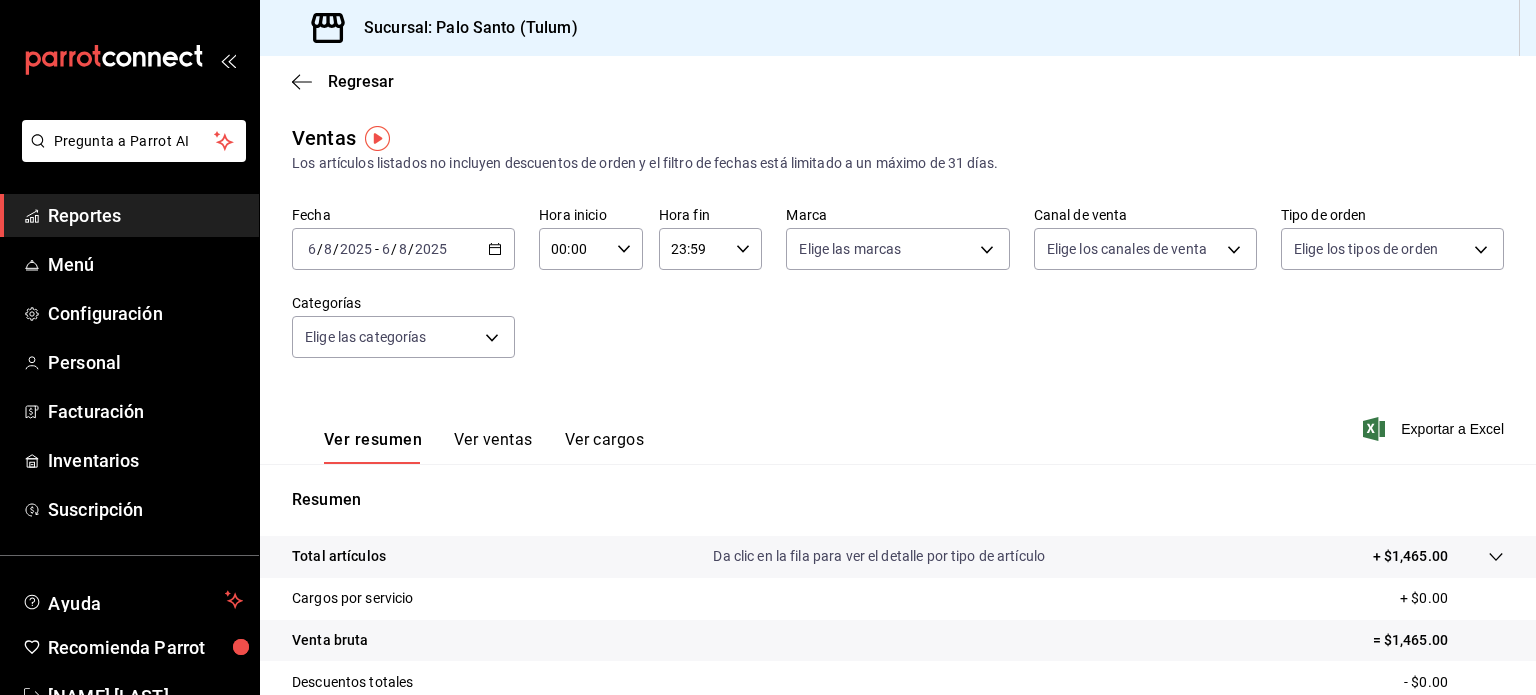 click 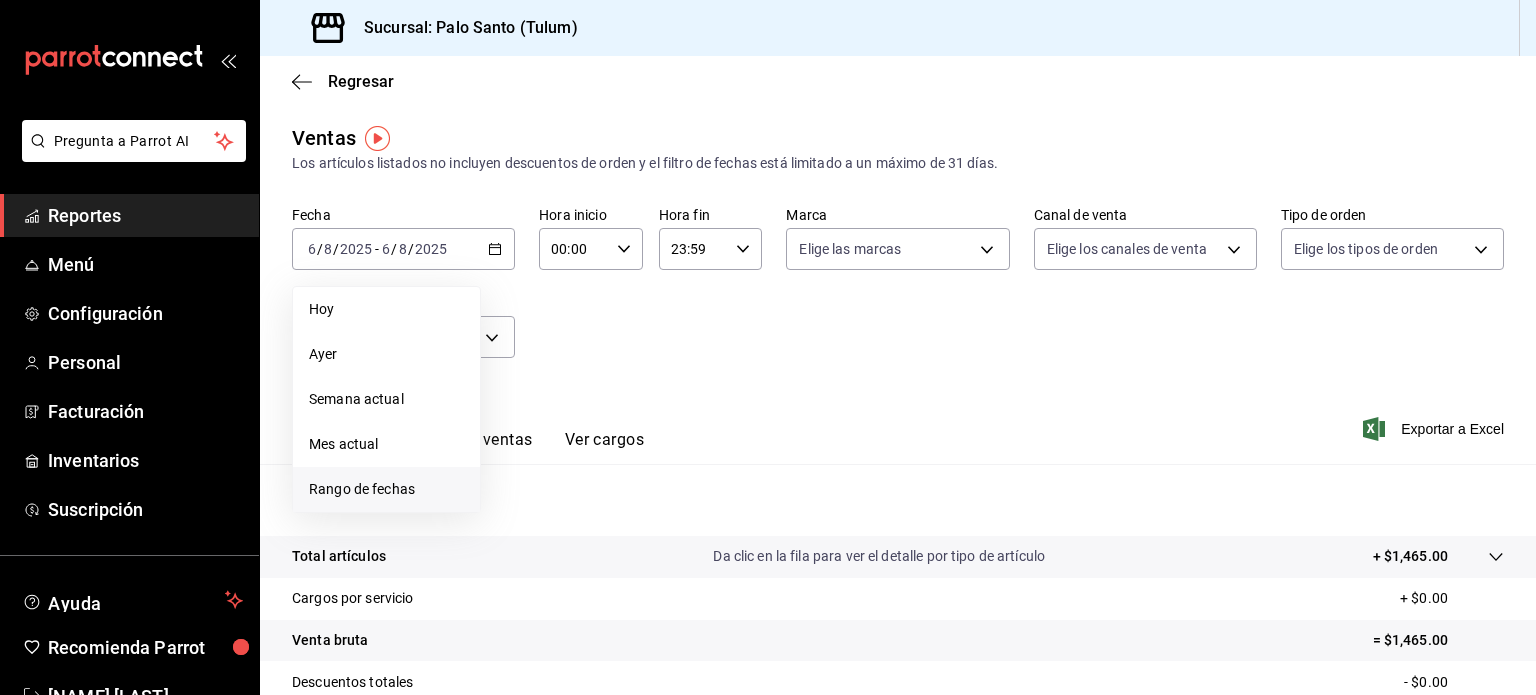 click on "Rango de fechas" at bounding box center (386, 489) 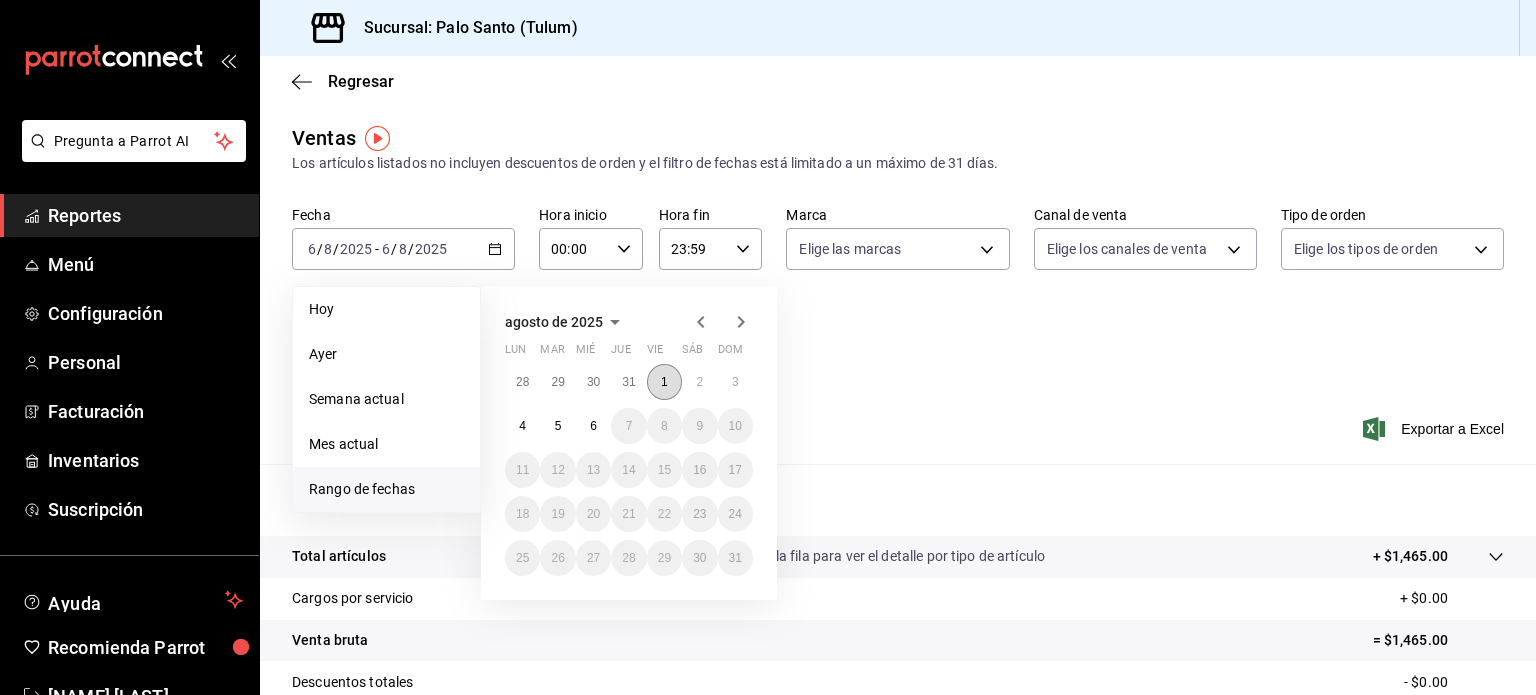 click on "1" at bounding box center (664, 382) 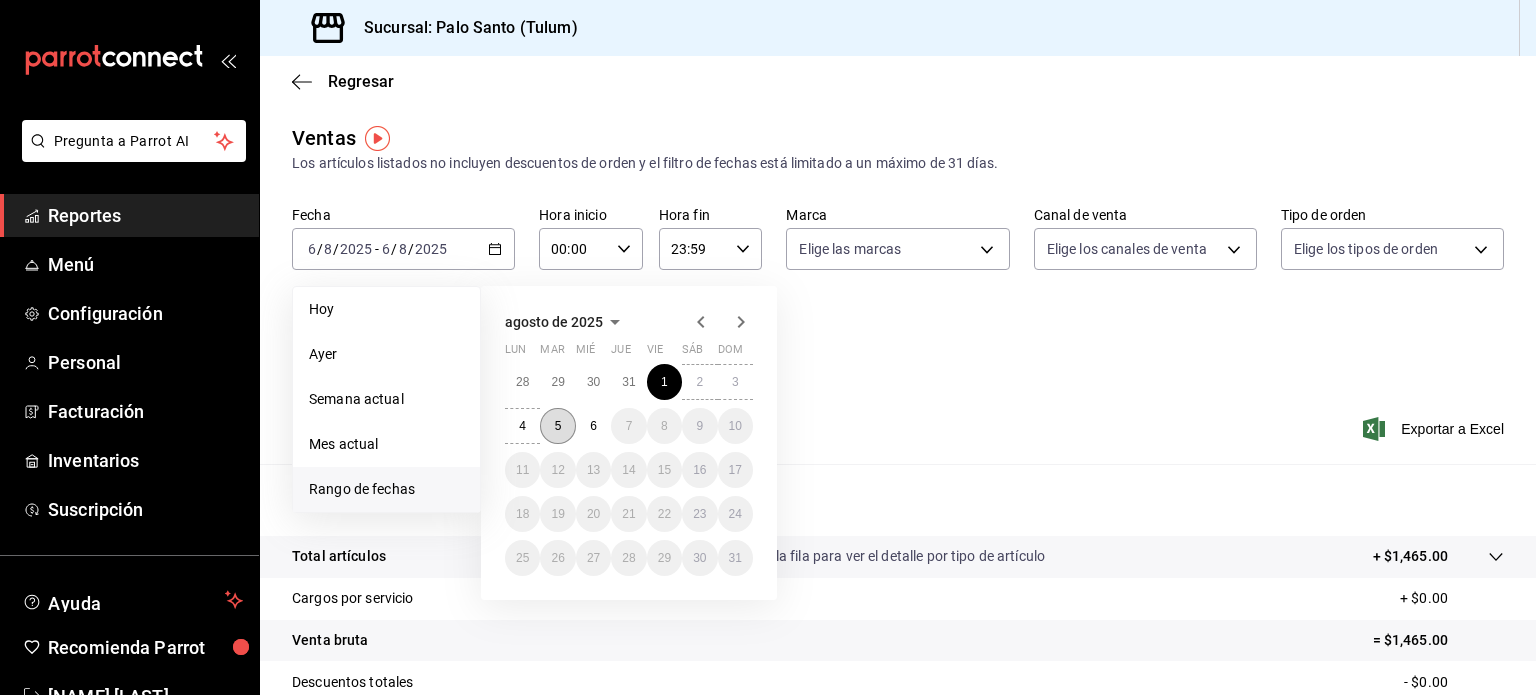 click on "5" at bounding box center (558, 426) 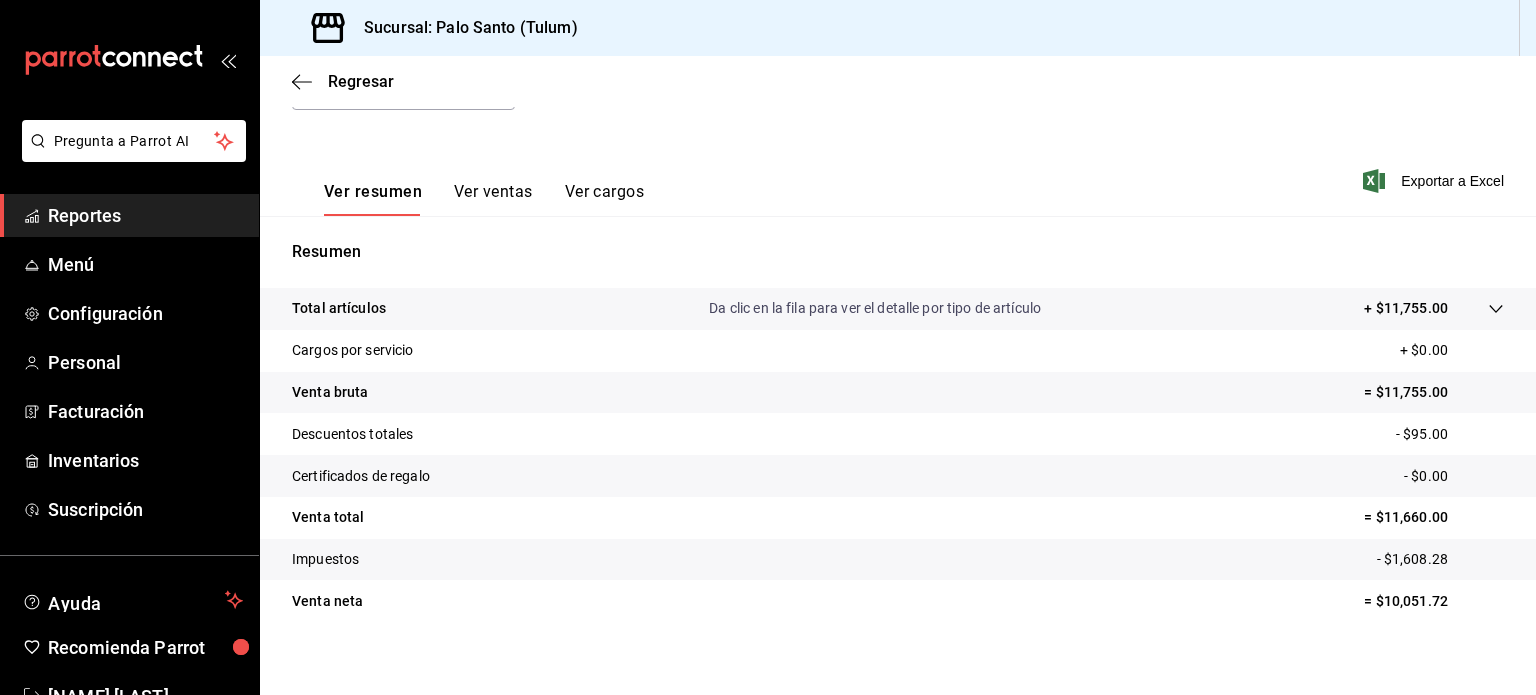 scroll, scrollTop: 263, scrollLeft: 0, axis: vertical 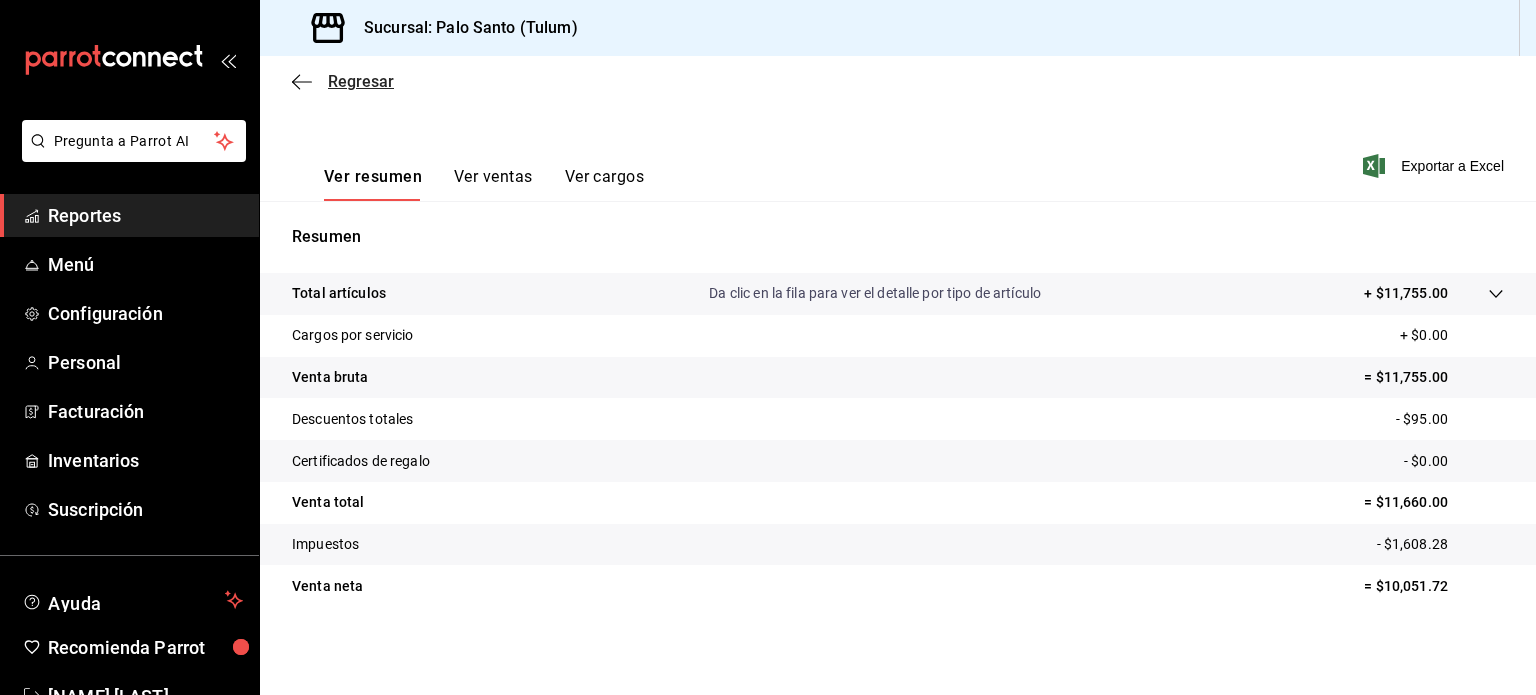 click 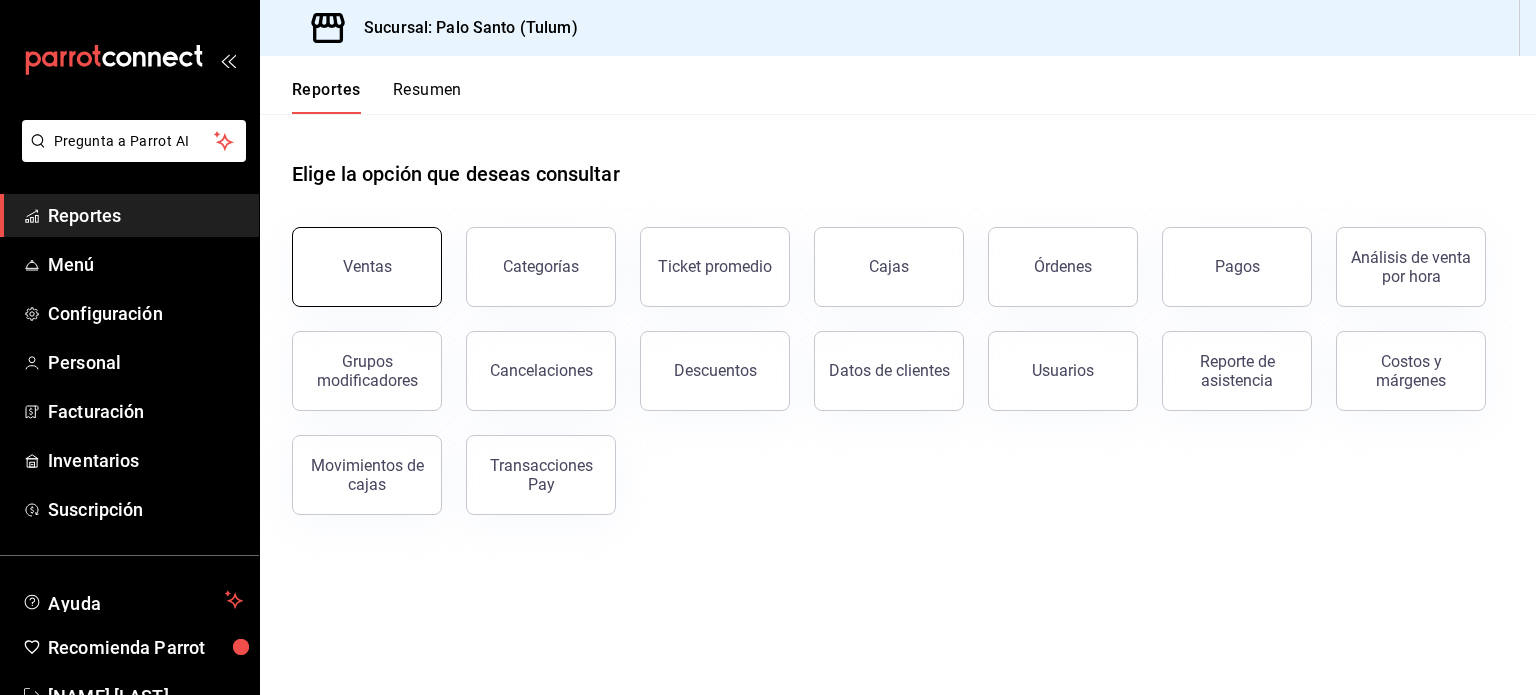 click on "Ventas" at bounding box center [367, 267] 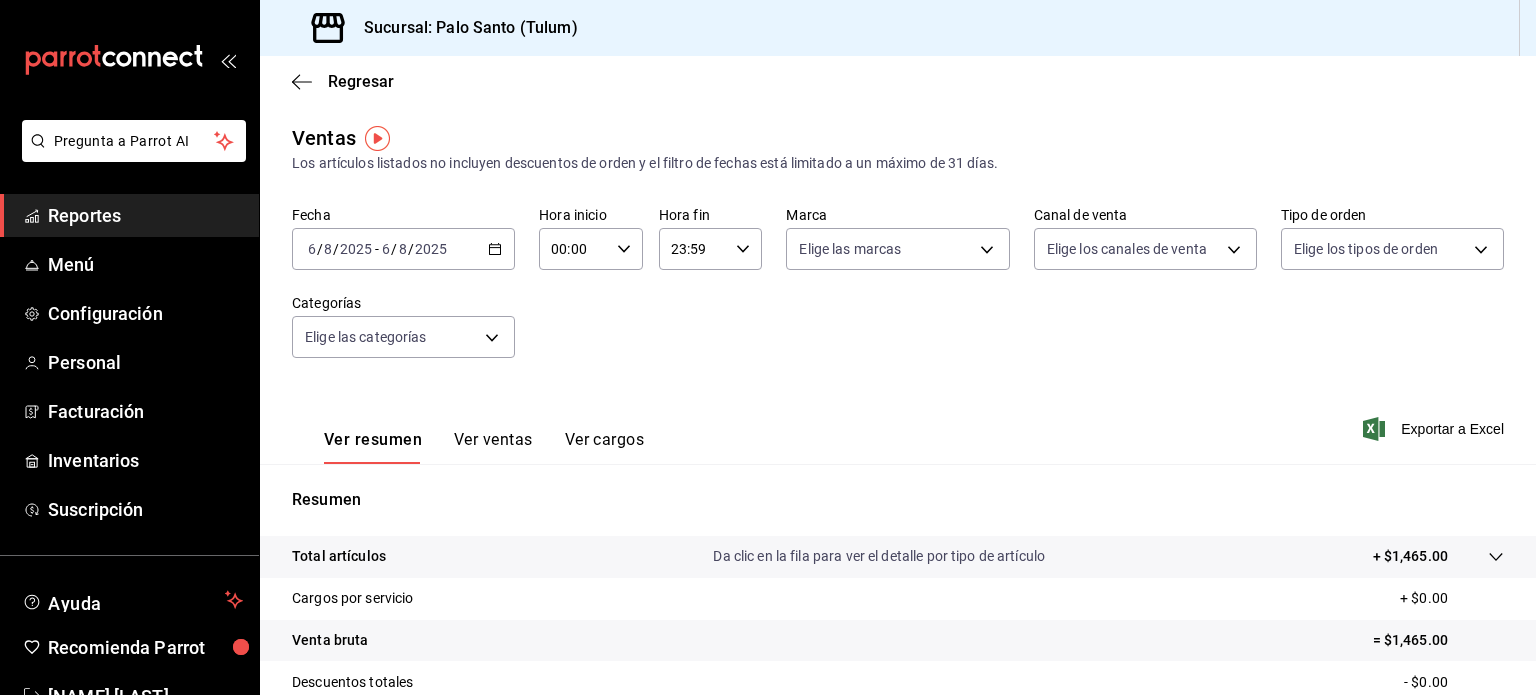 click 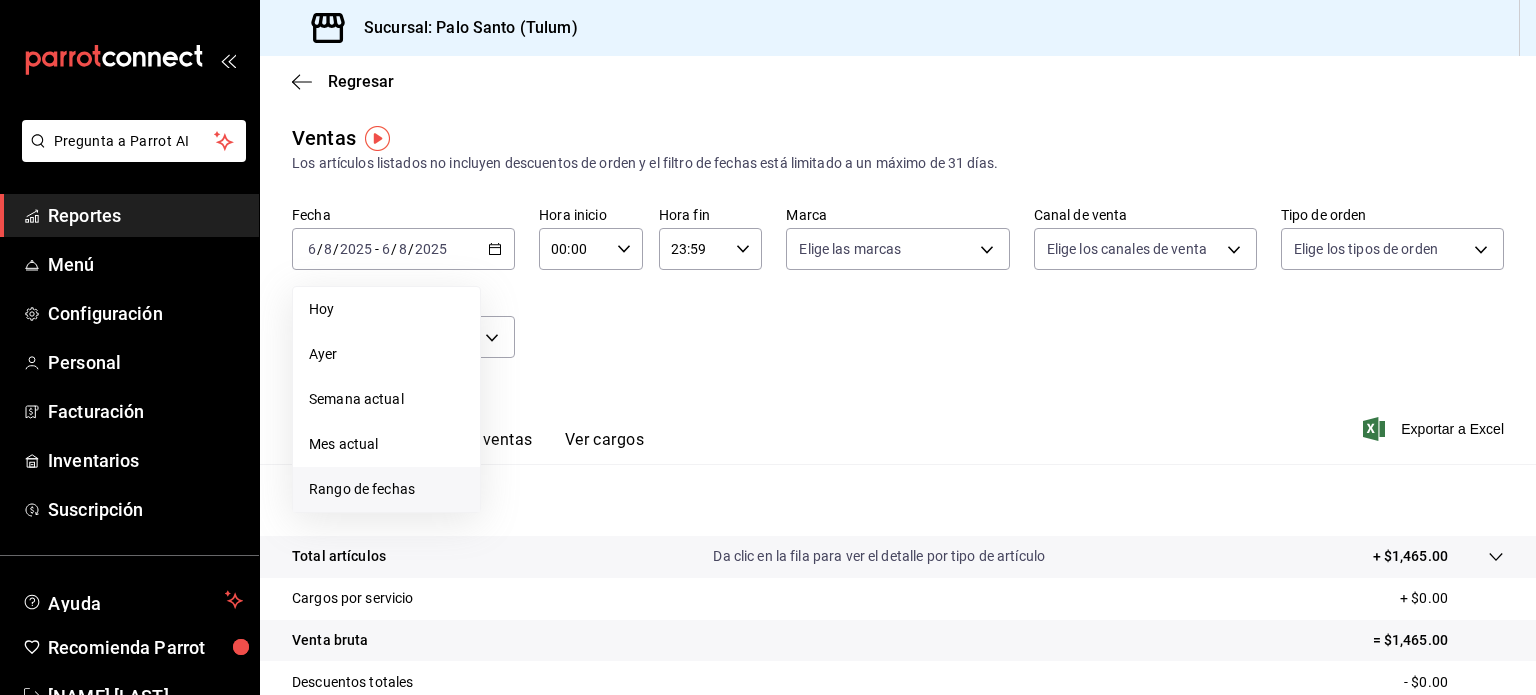 click on "Rango de fechas" at bounding box center [386, 489] 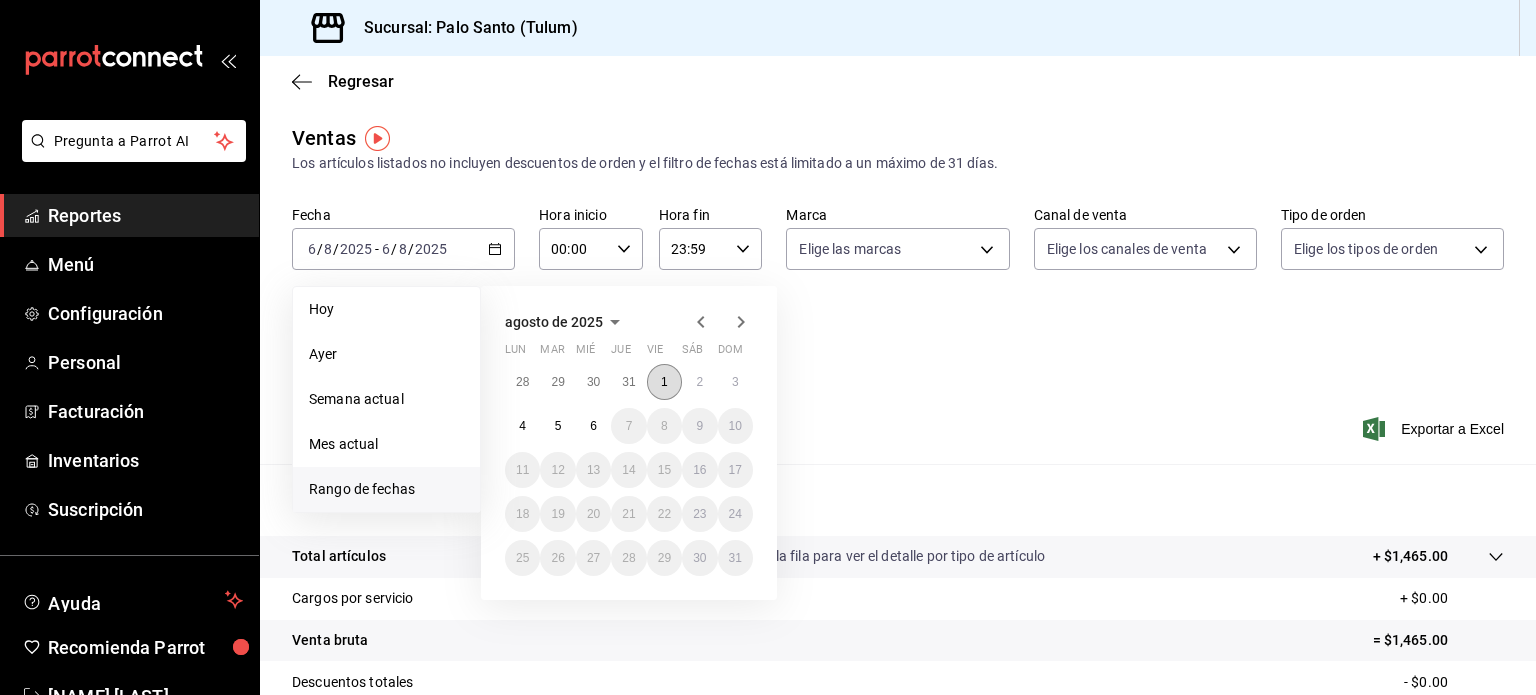 click on "1" at bounding box center [664, 382] 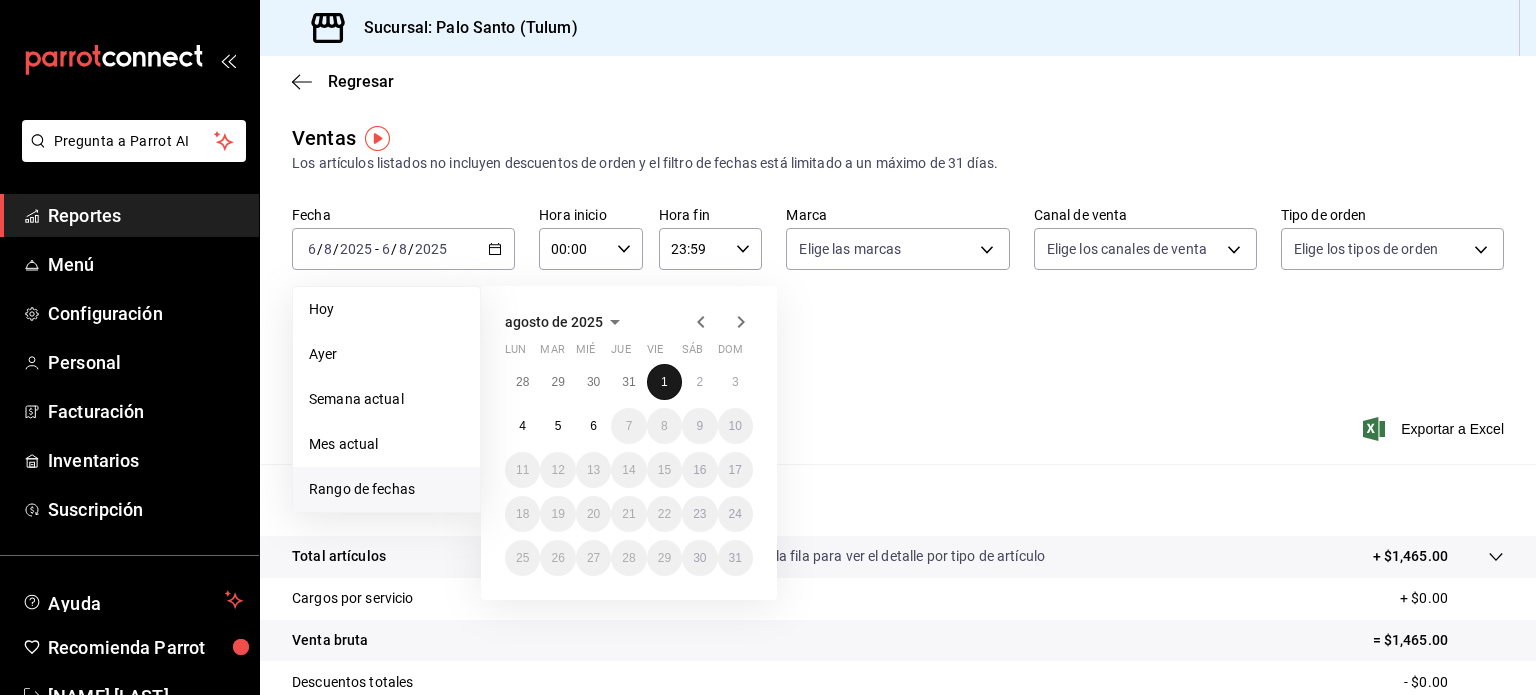 click on "1" at bounding box center (664, 382) 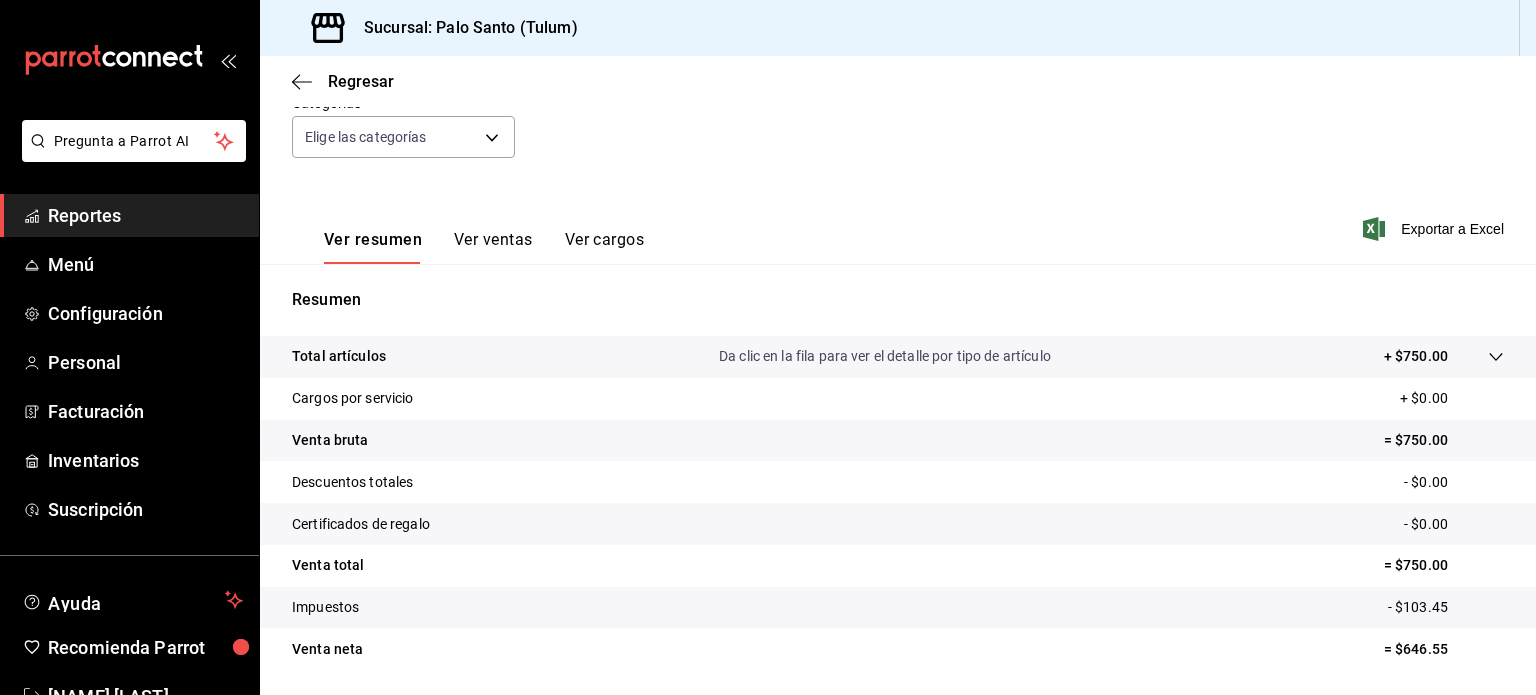 scroll, scrollTop: 0, scrollLeft: 0, axis: both 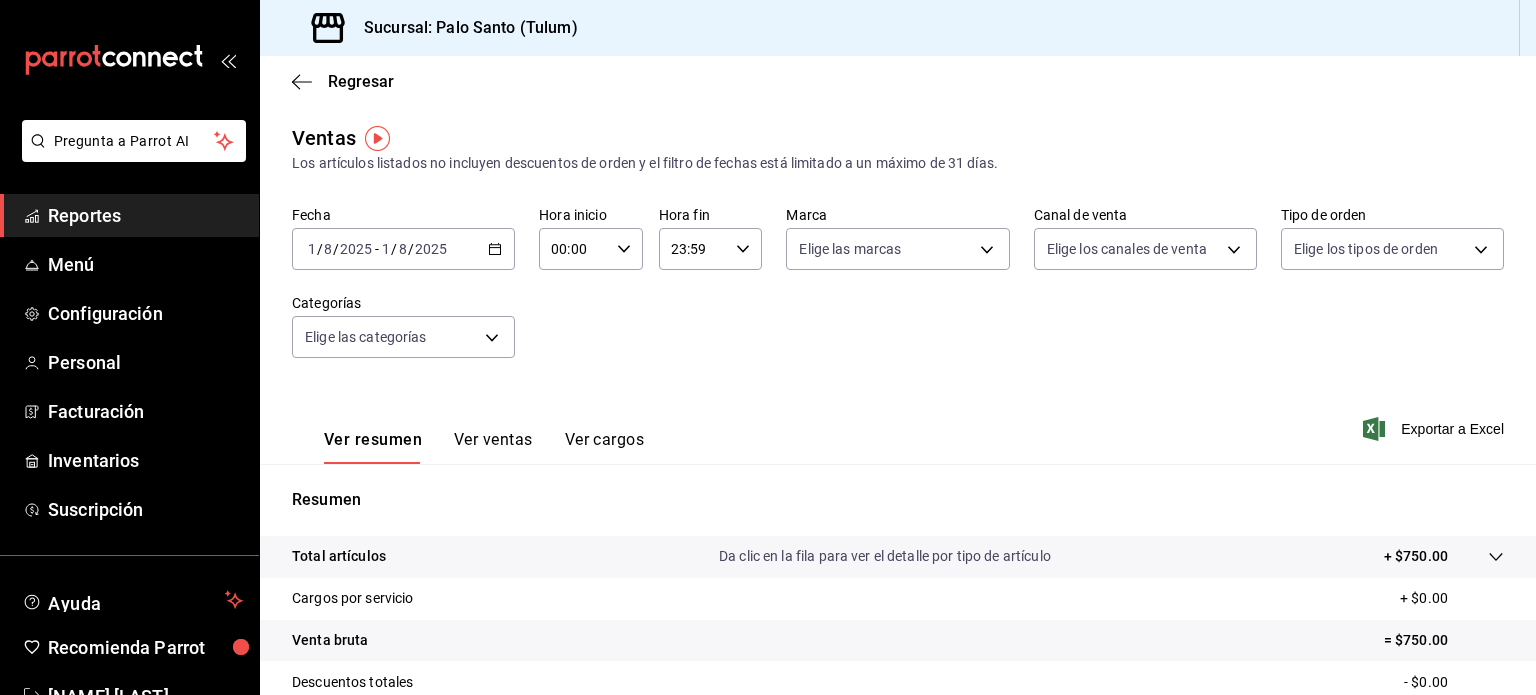 click 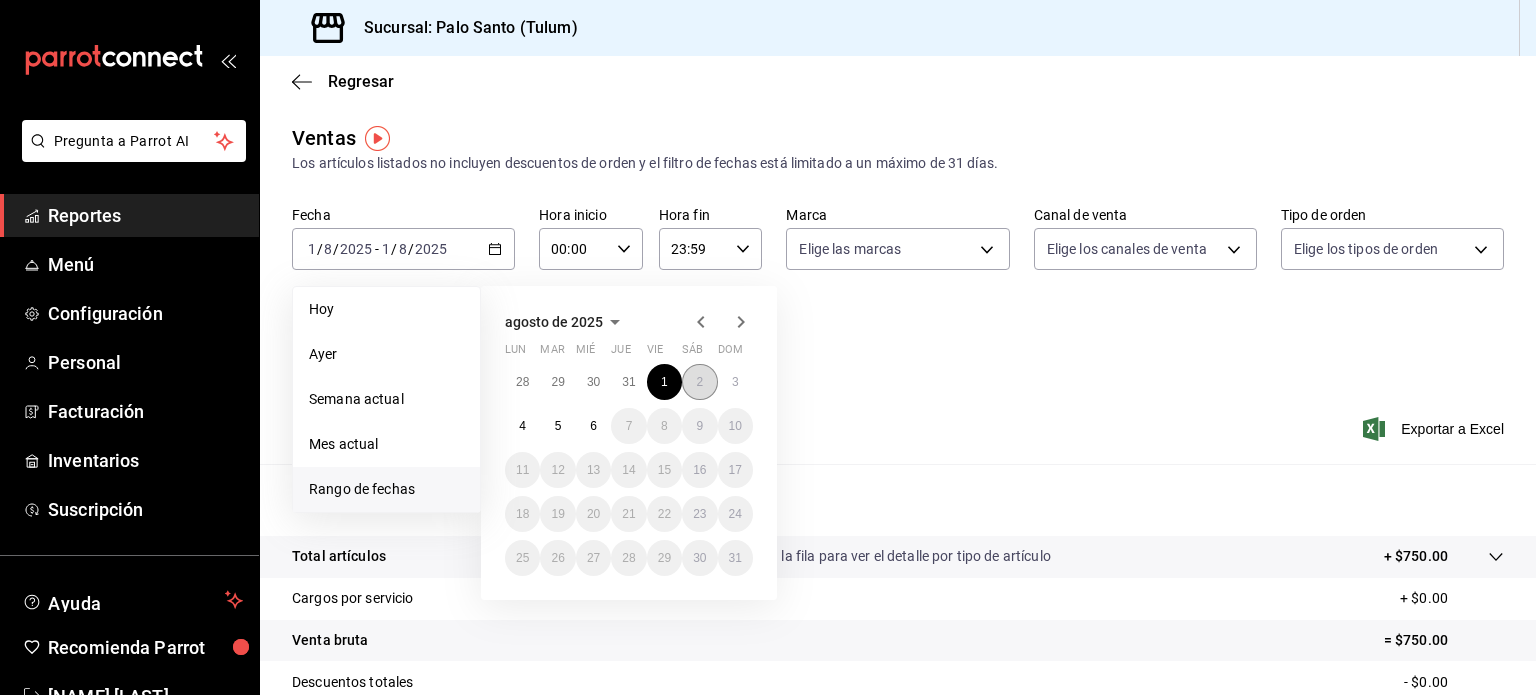 click on "2" at bounding box center (699, 382) 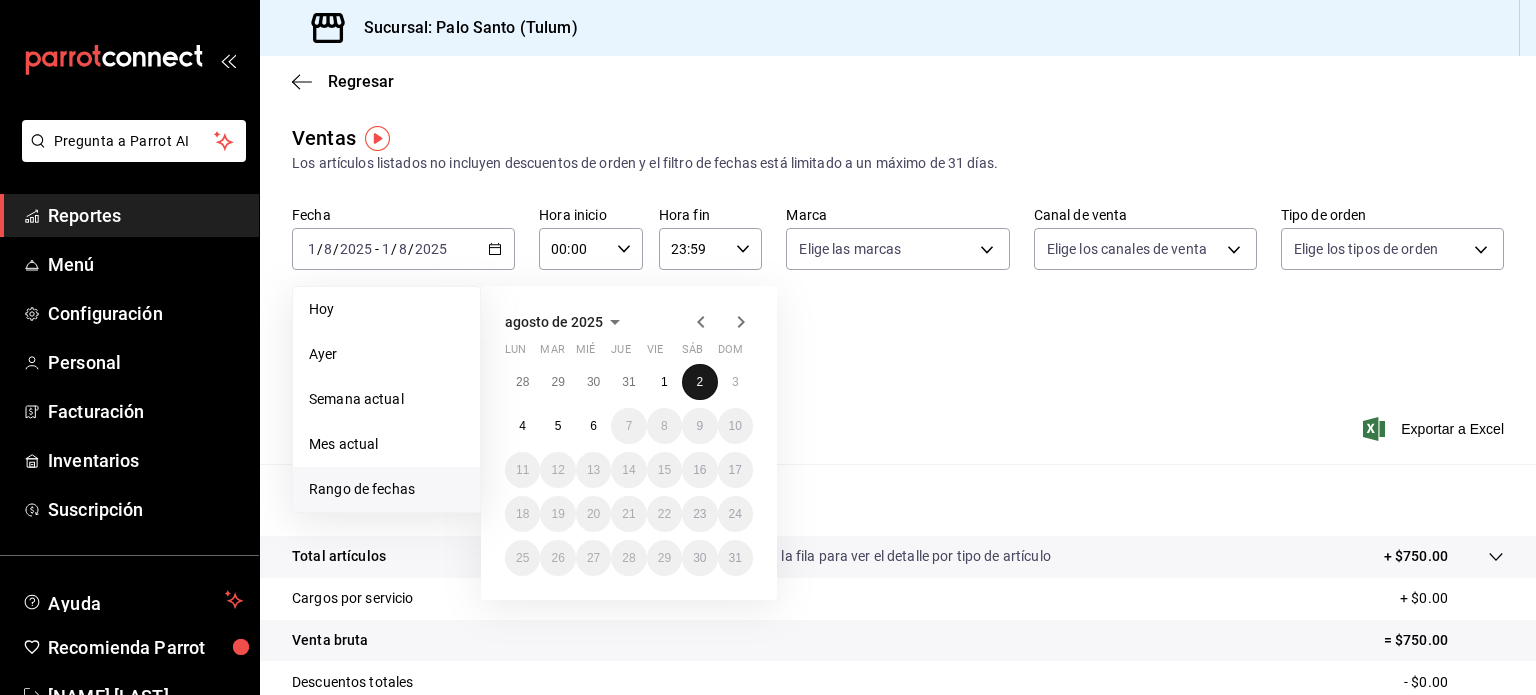 click on "2" at bounding box center [699, 382] 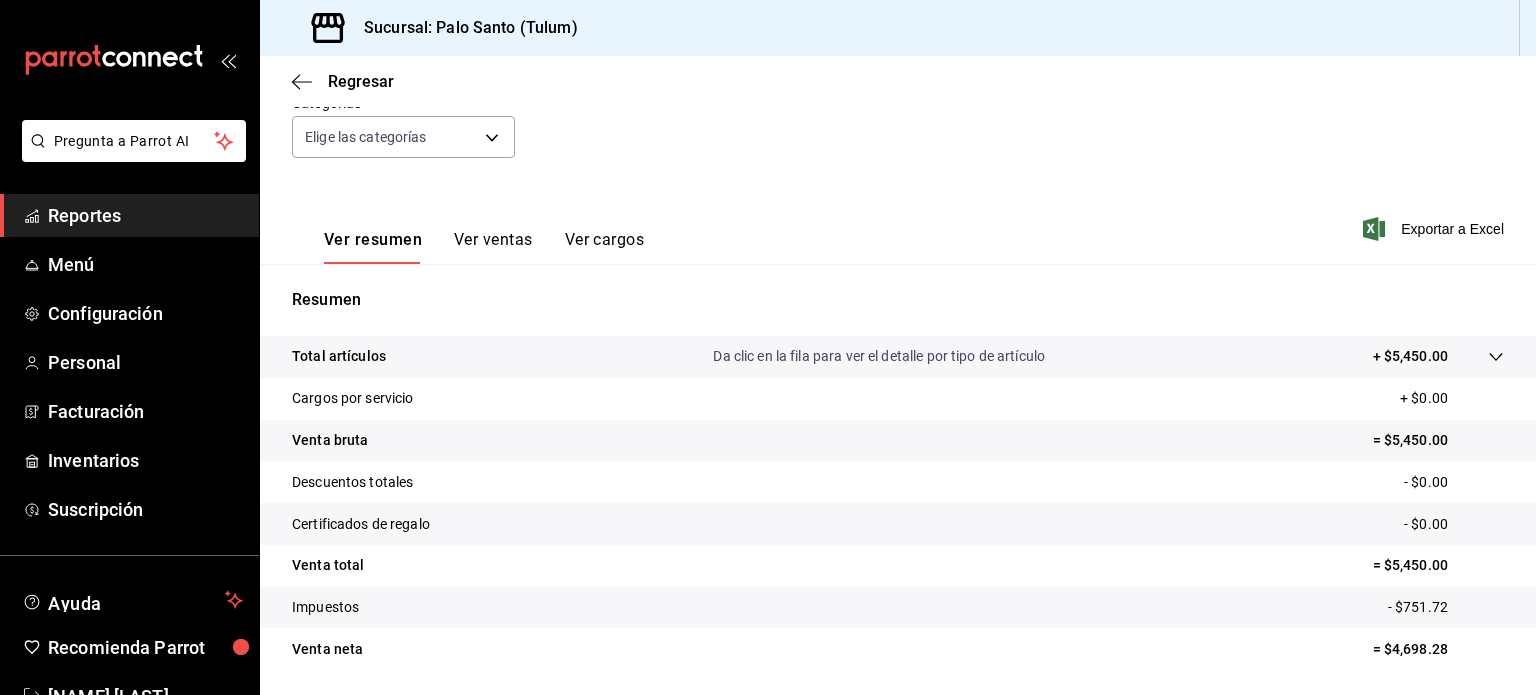 scroll, scrollTop: 0, scrollLeft: 0, axis: both 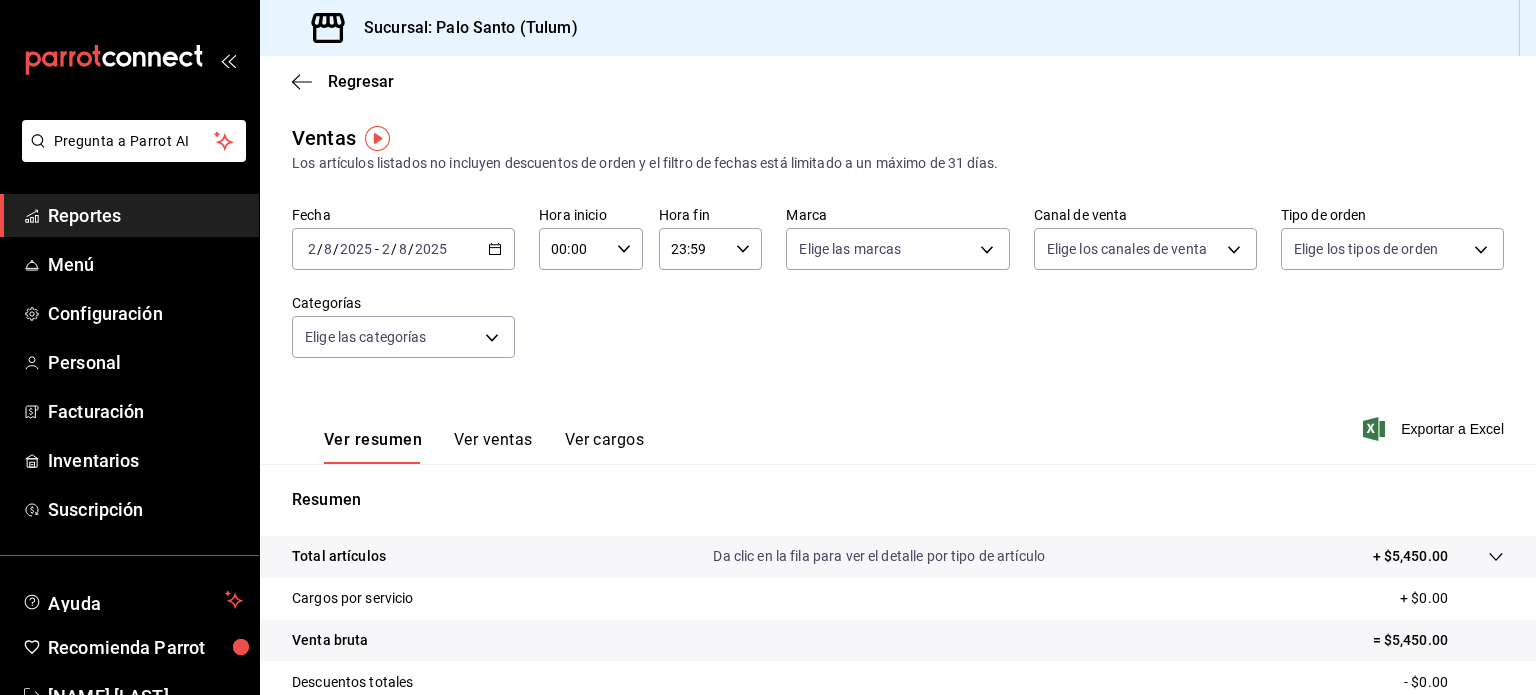 click 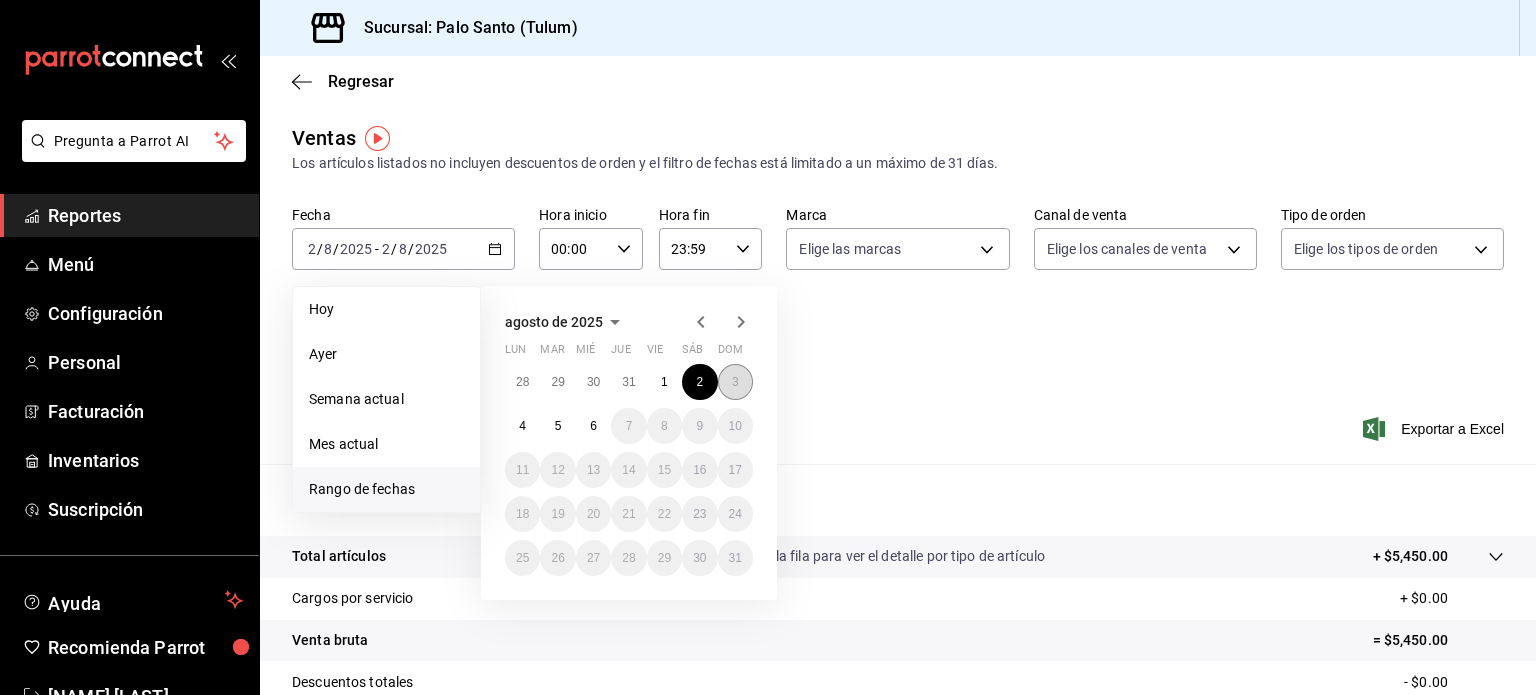 click on "3" at bounding box center (735, 382) 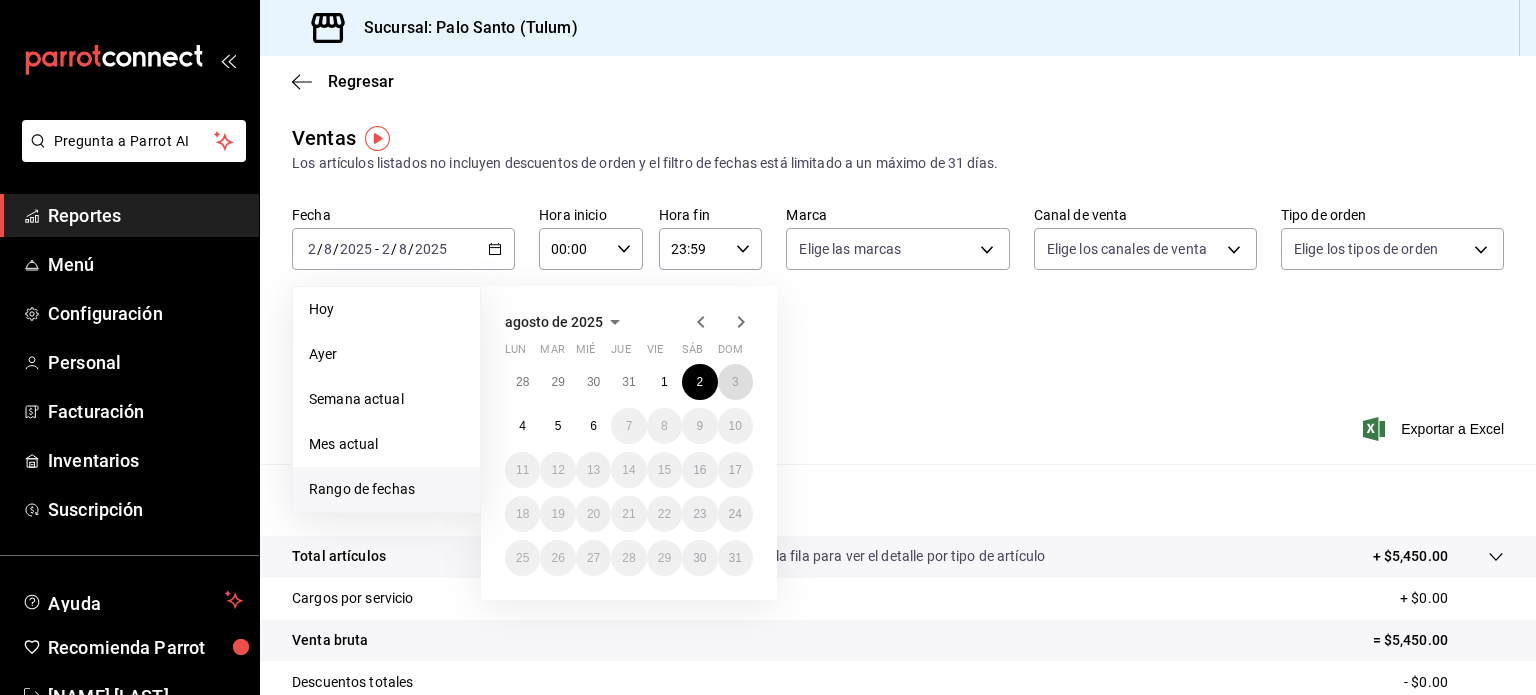 click on "3" at bounding box center [735, 382] 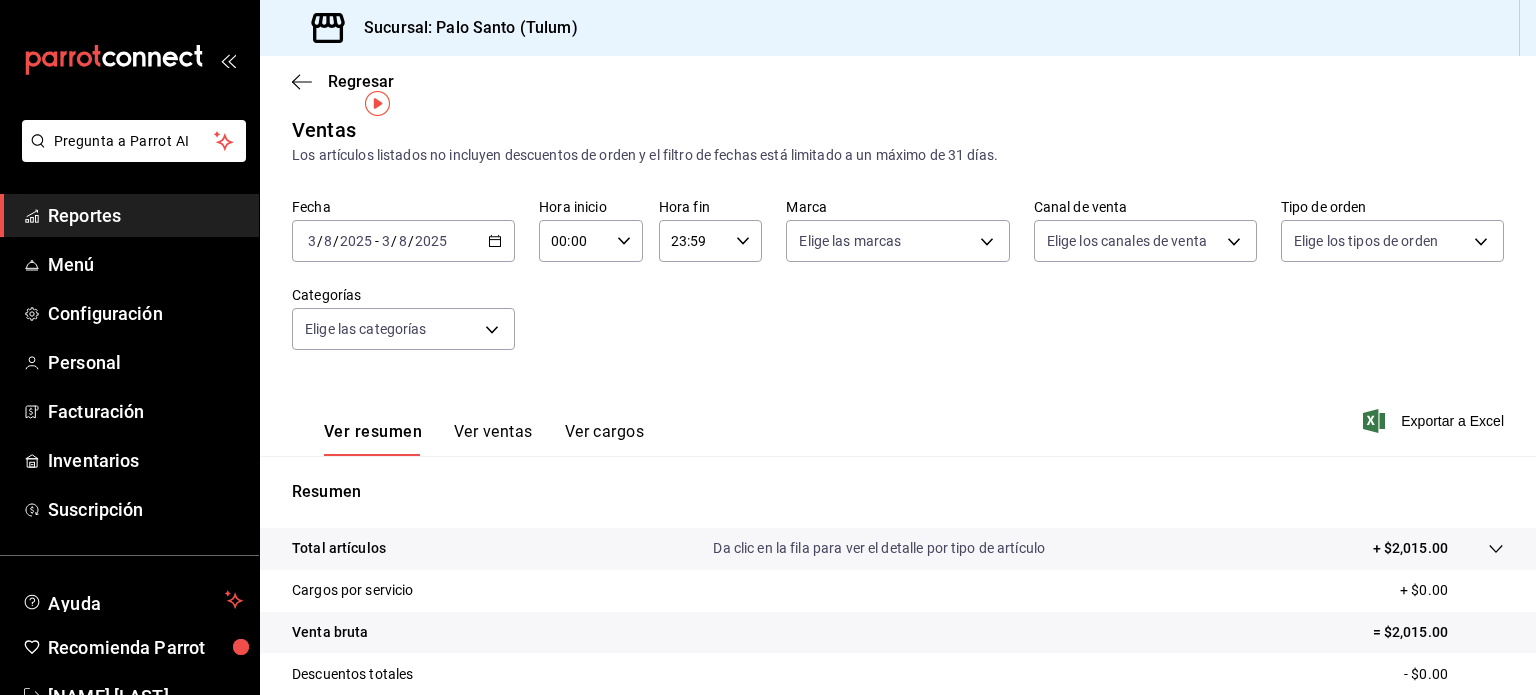 scroll, scrollTop: 0, scrollLeft: 0, axis: both 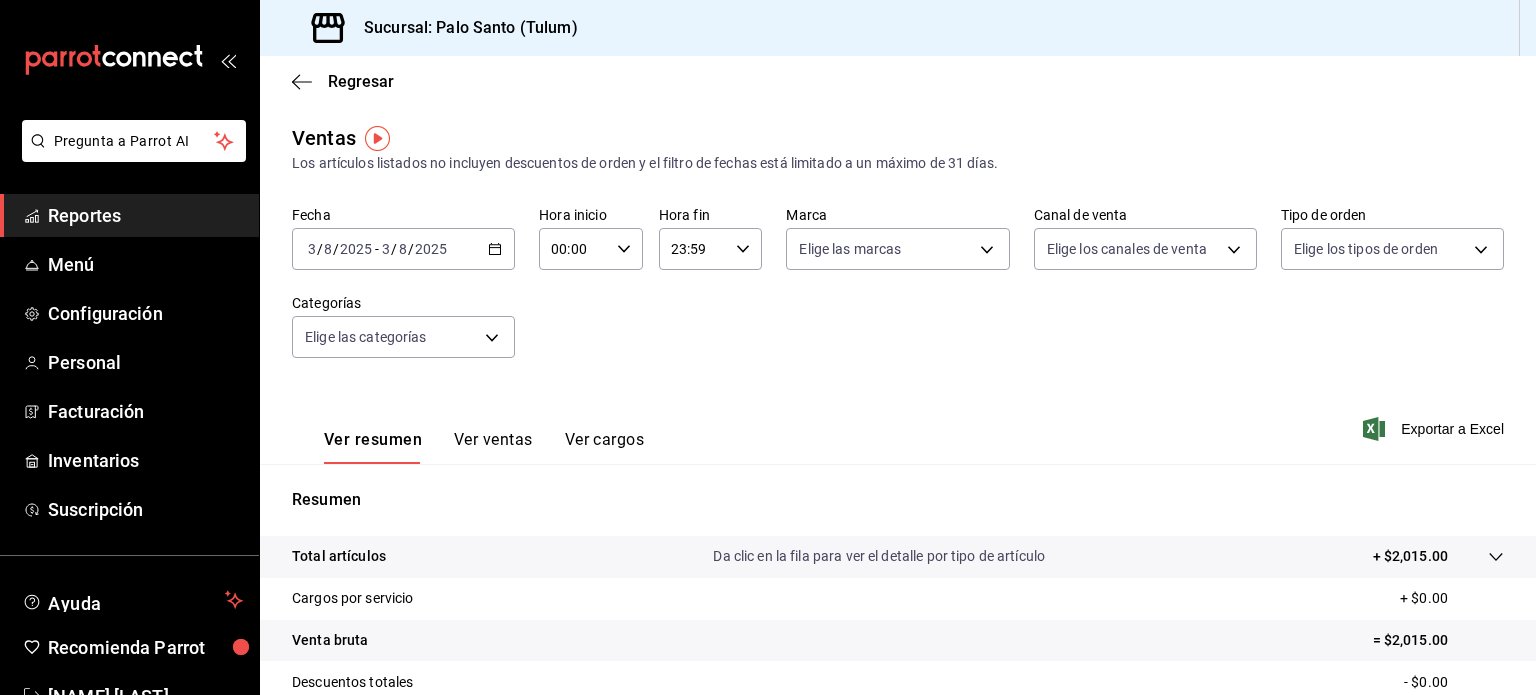 click 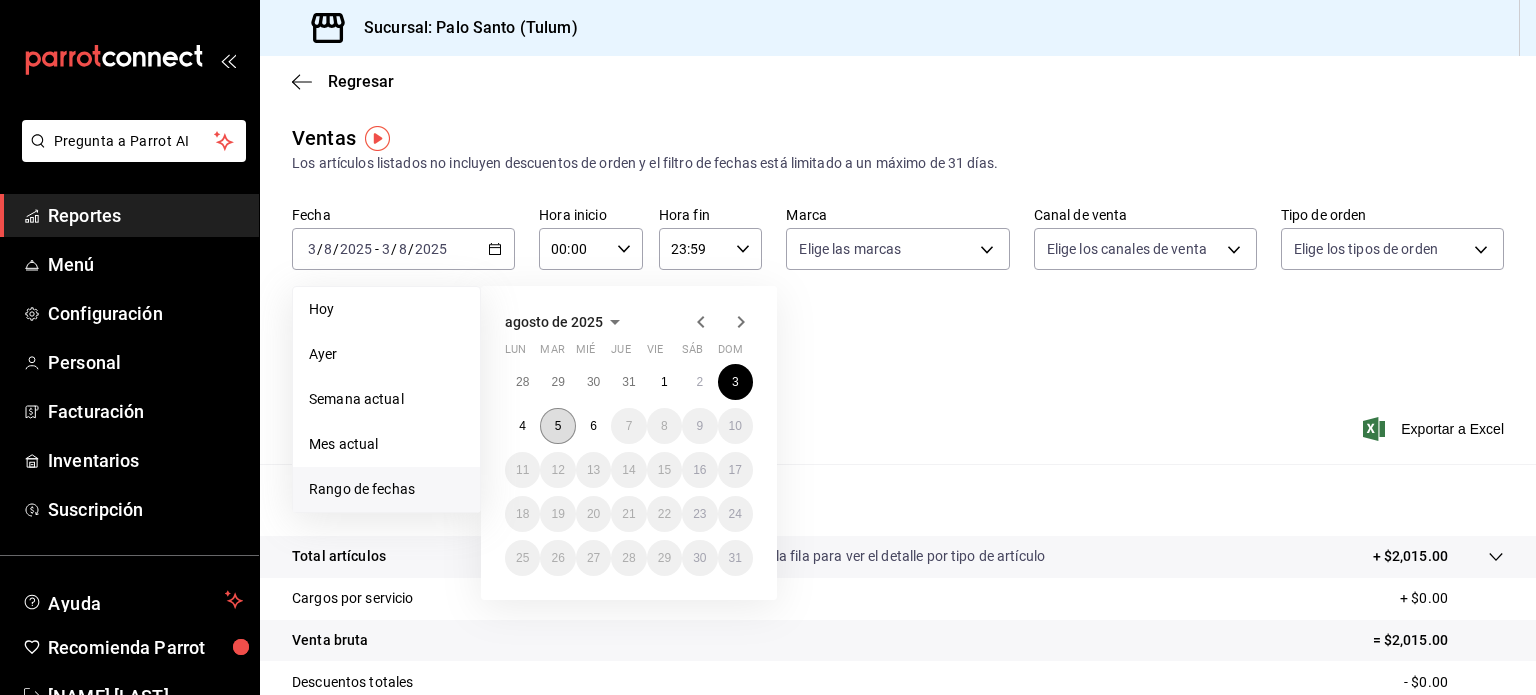 click on "5" at bounding box center (557, 426) 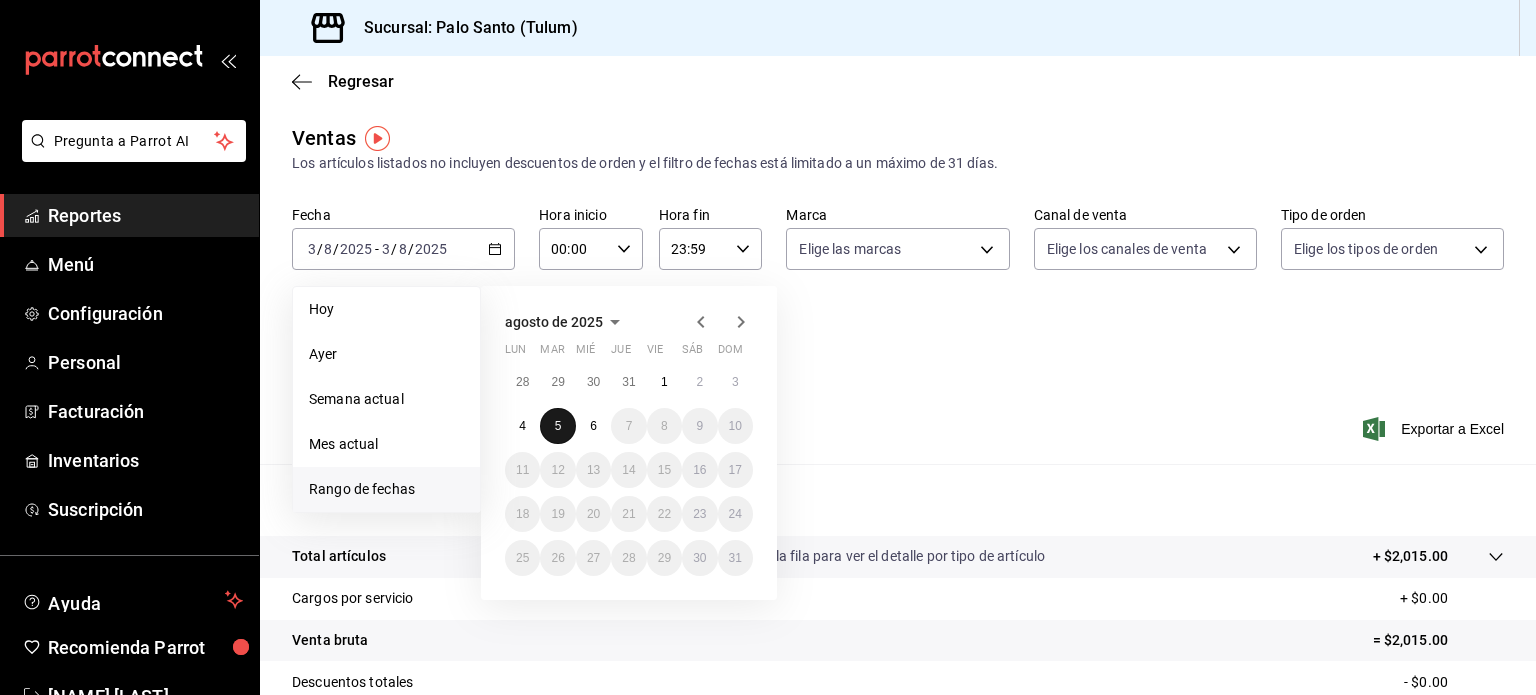 click on "5" at bounding box center [557, 426] 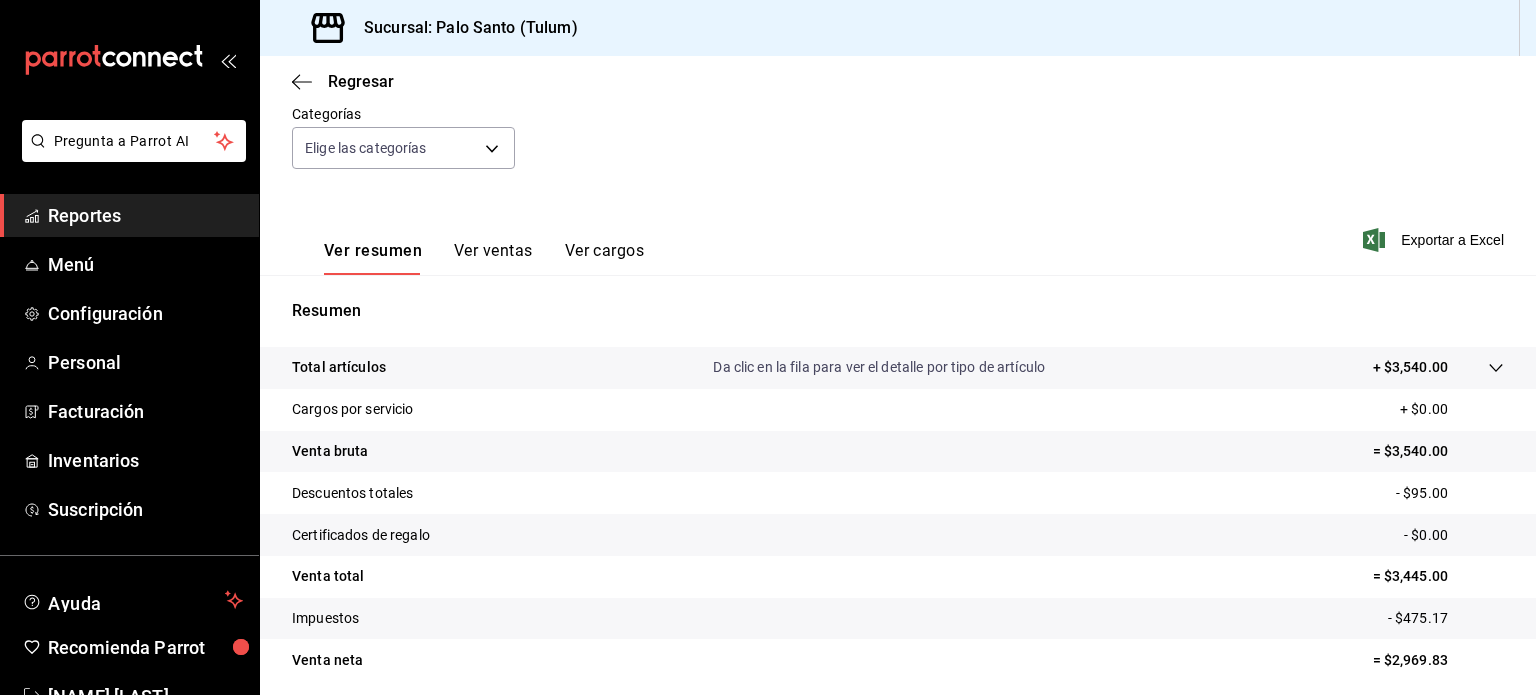 scroll, scrollTop: 200, scrollLeft: 0, axis: vertical 